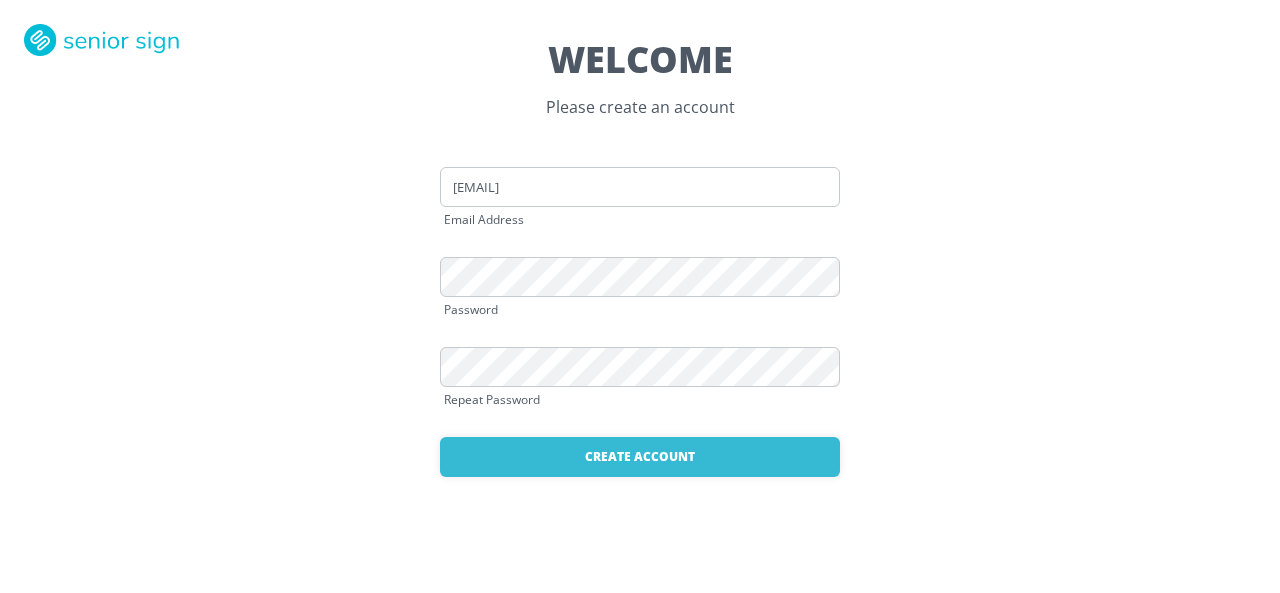 scroll, scrollTop: 0, scrollLeft: 0, axis: both 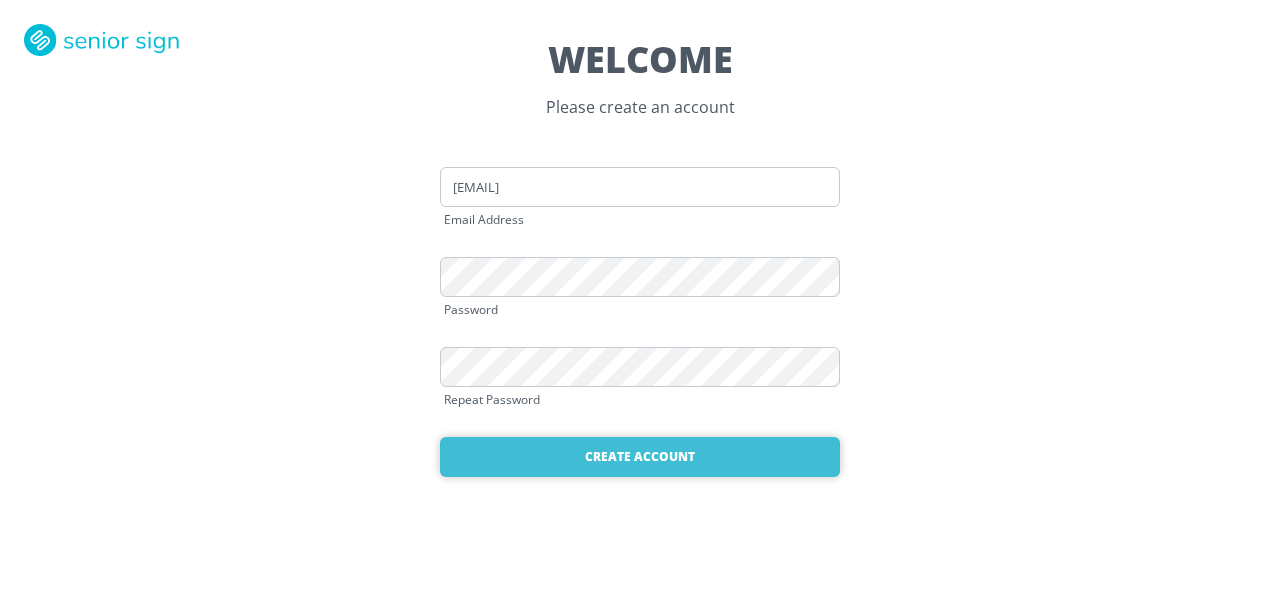click on "Create Account" at bounding box center (640, 457) 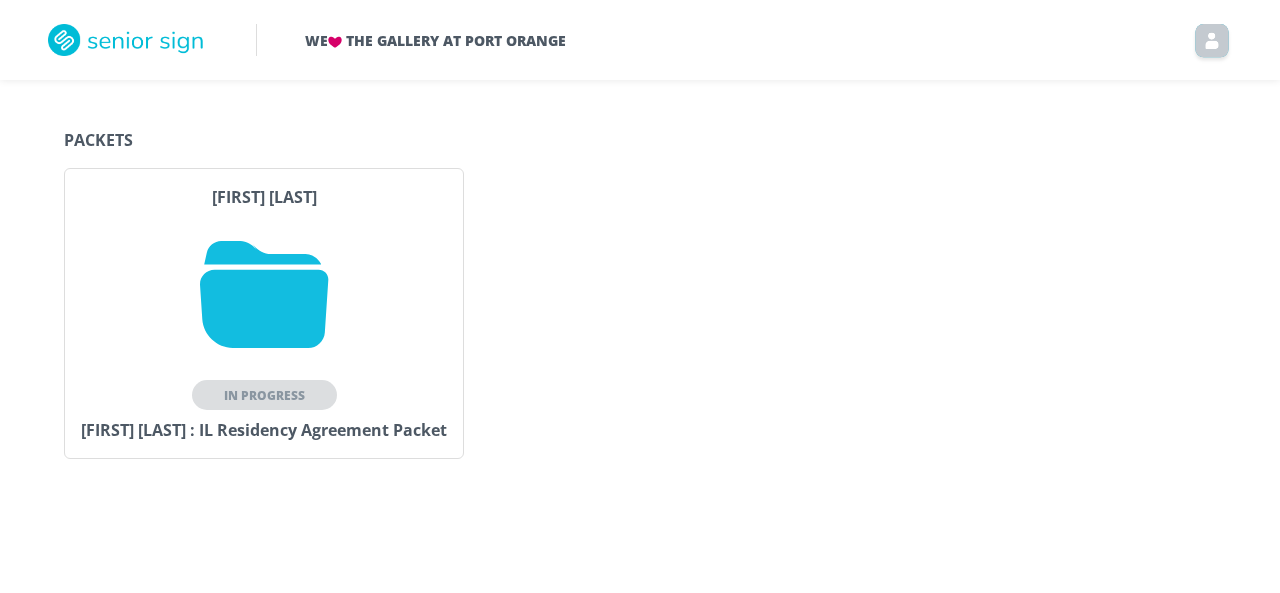 click on "In Progress" at bounding box center (264, 395) 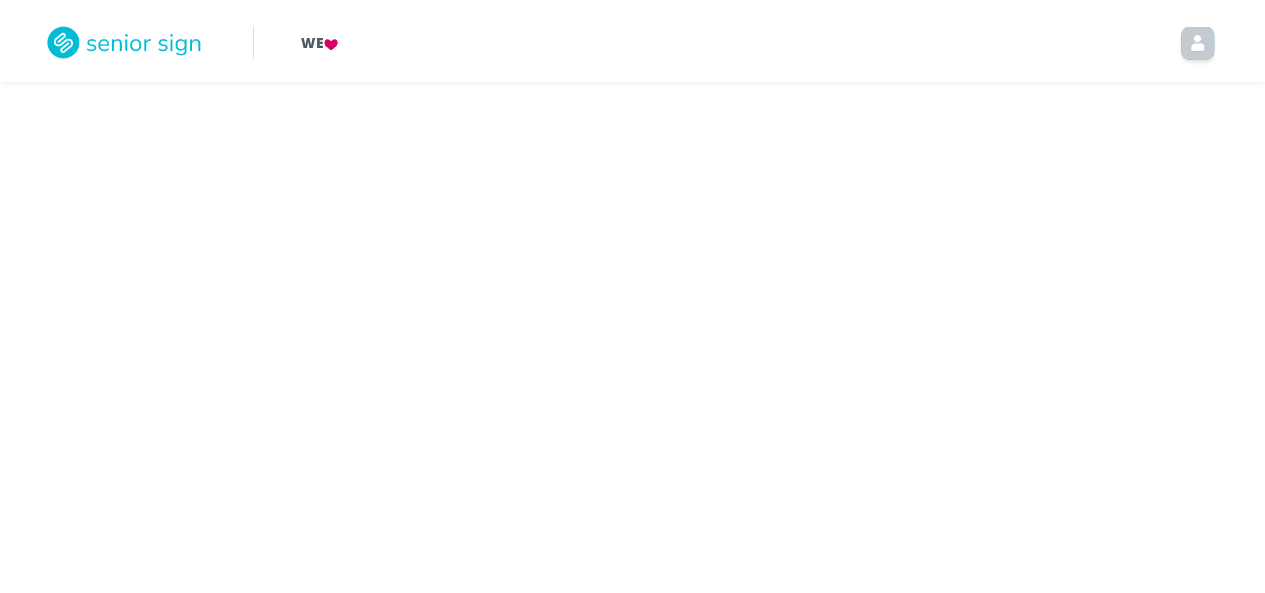 scroll, scrollTop: 0, scrollLeft: 0, axis: both 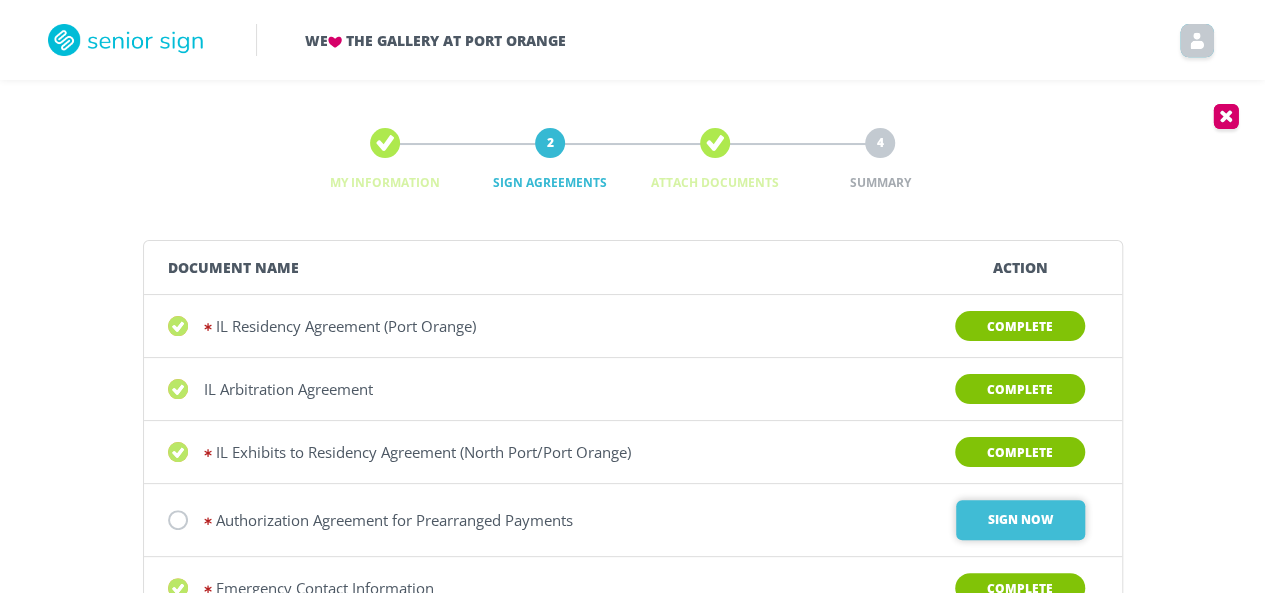 click on "Sign Now" at bounding box center (1020, 520) 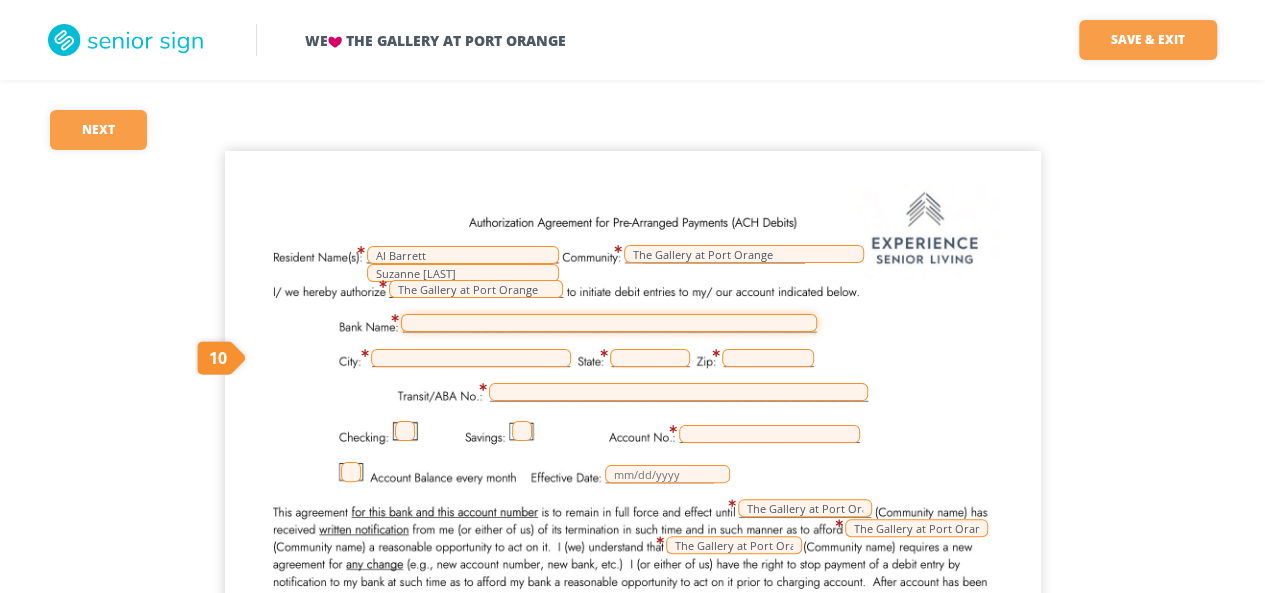click at bounding box center (609, 323) 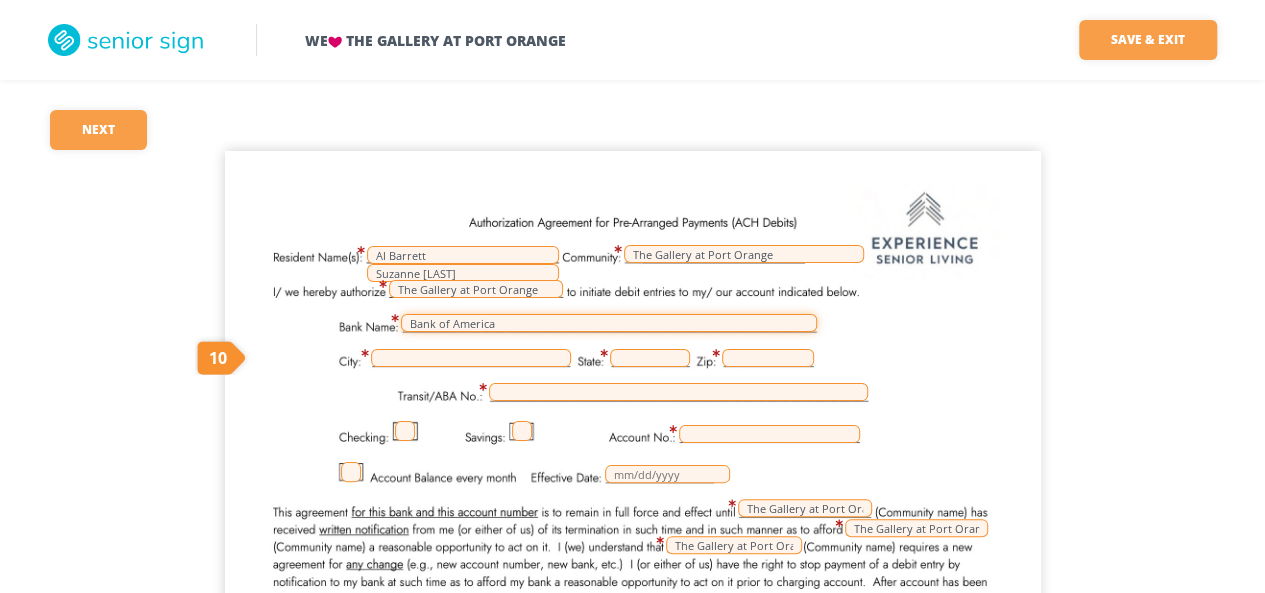 type on "Bank of America" 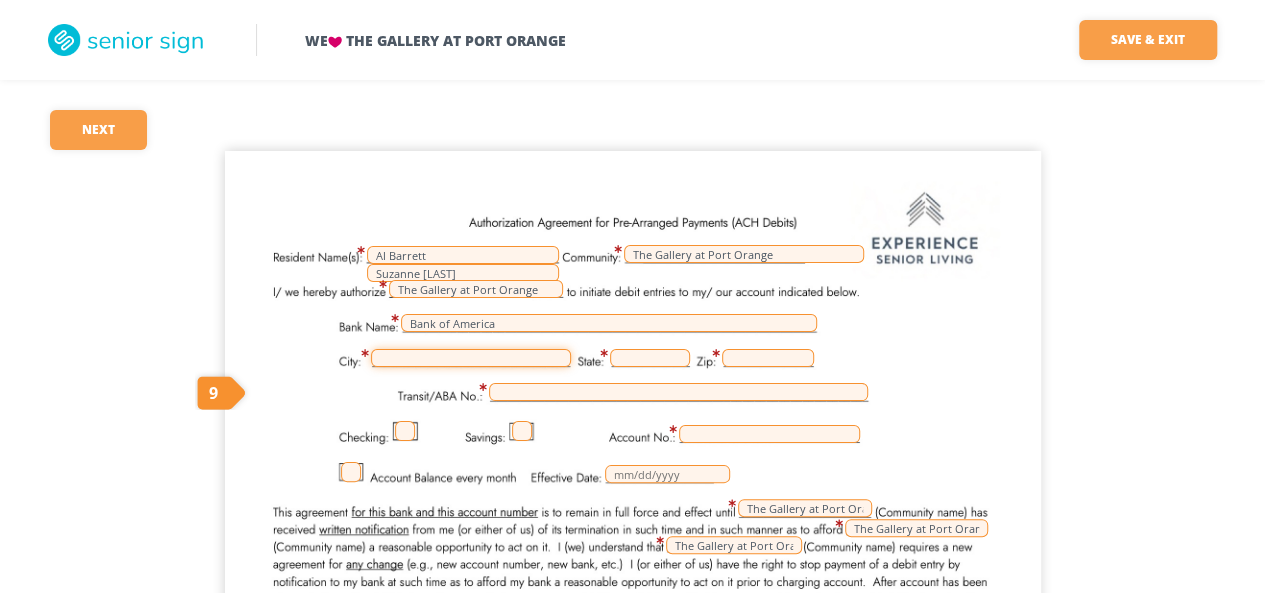 click at bounding box center [471, 358] 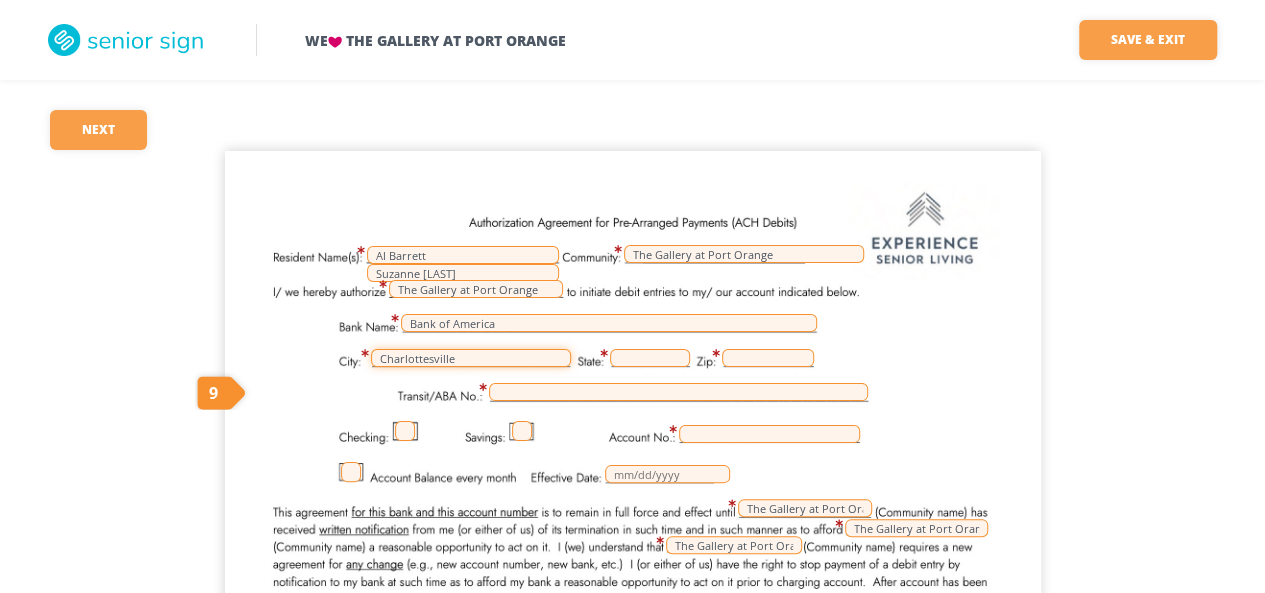 type on "Charlottesville" 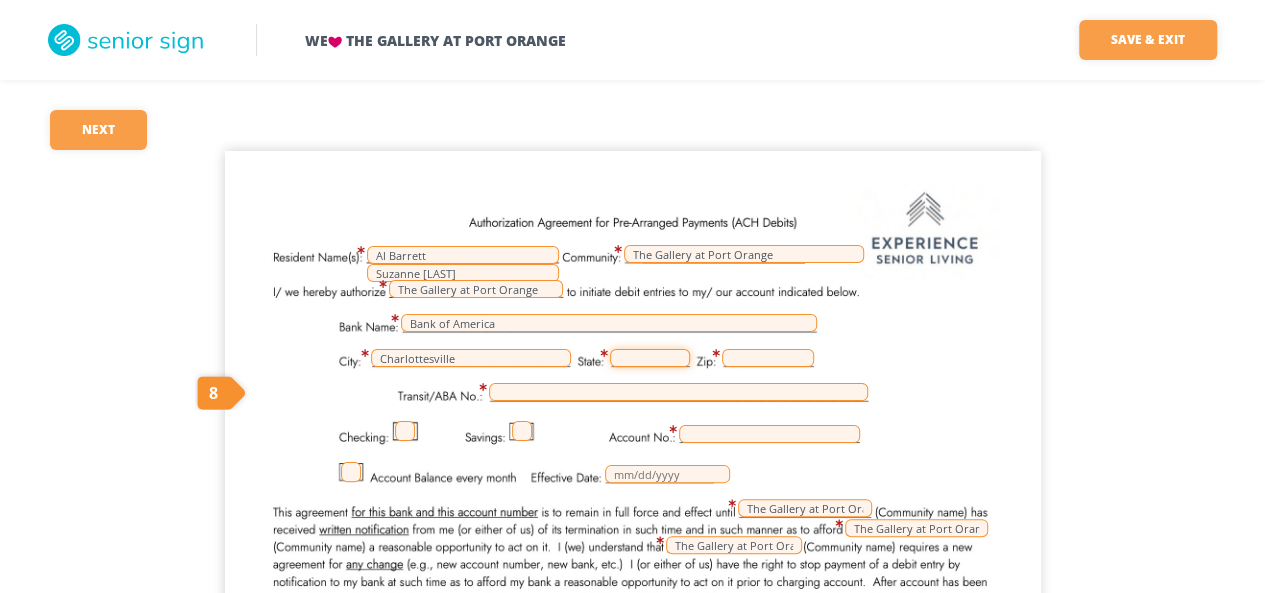 click at bounding box center [650, 358] 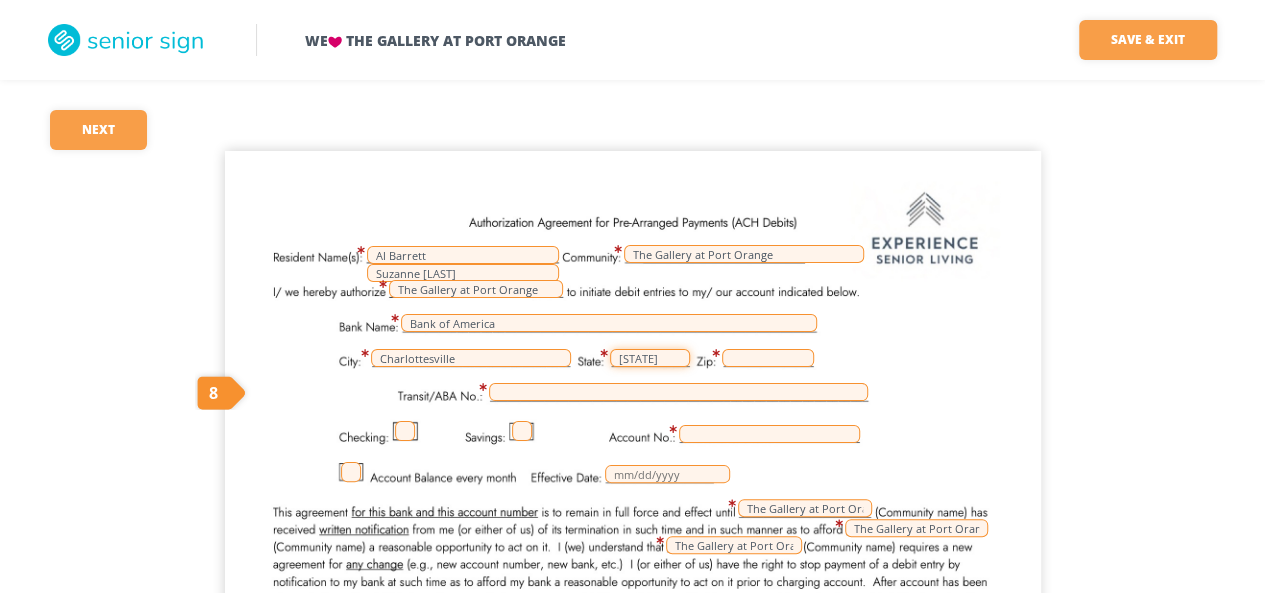type on "[STATE]" 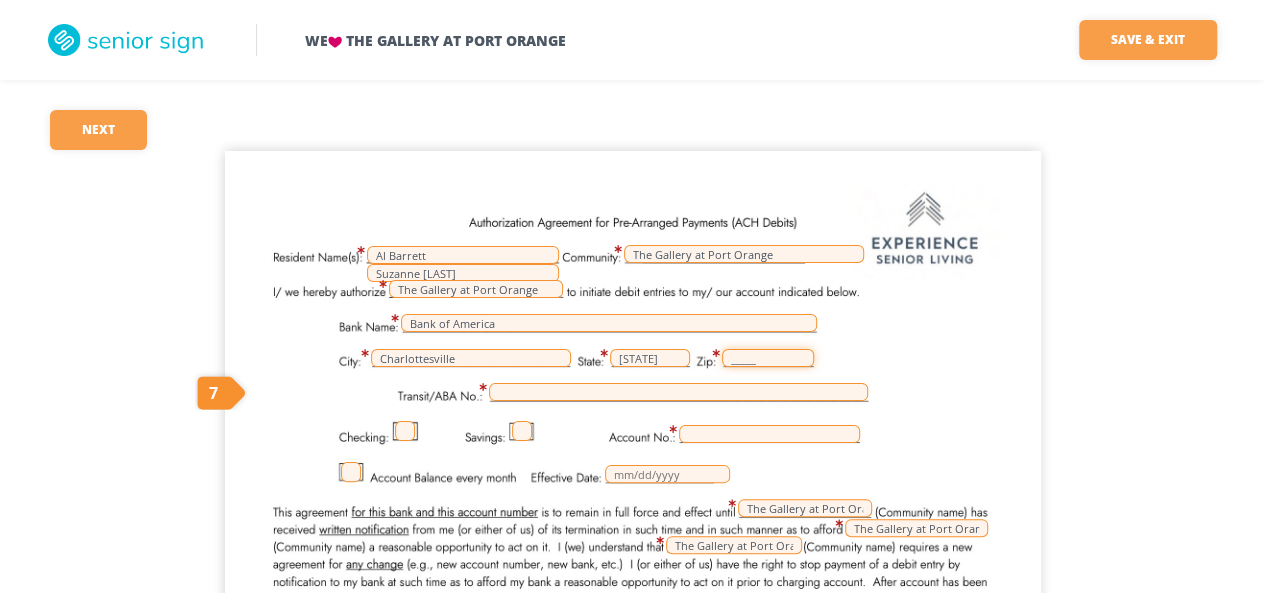 click on "_____" at bounding box center (768, 358) 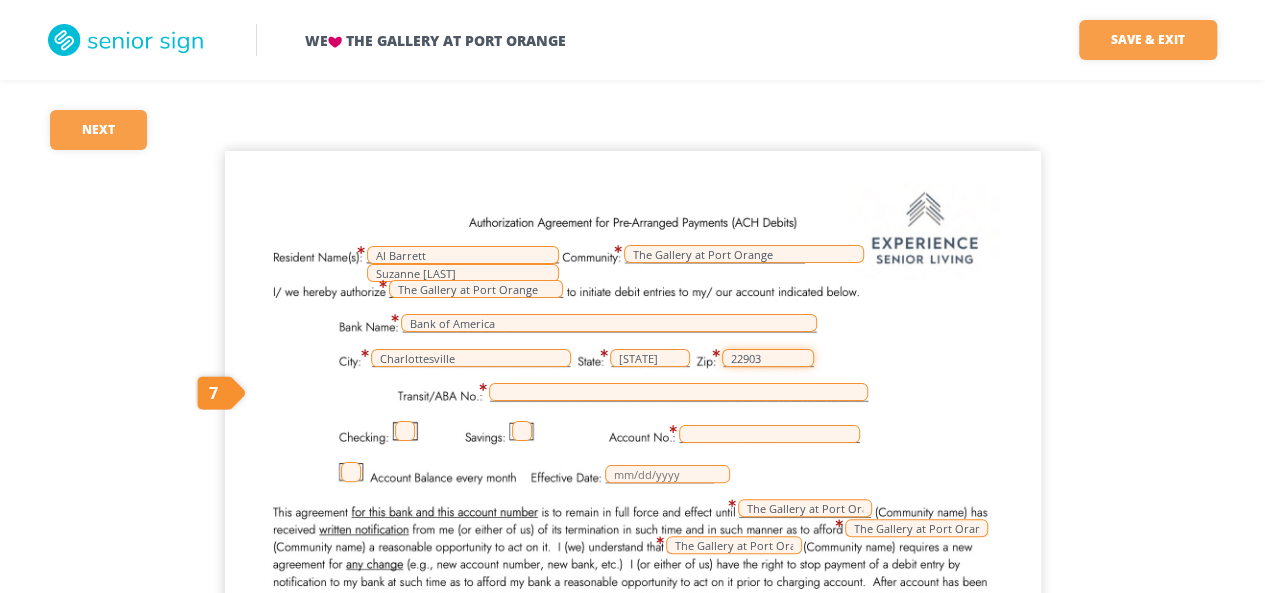 type on "22903" 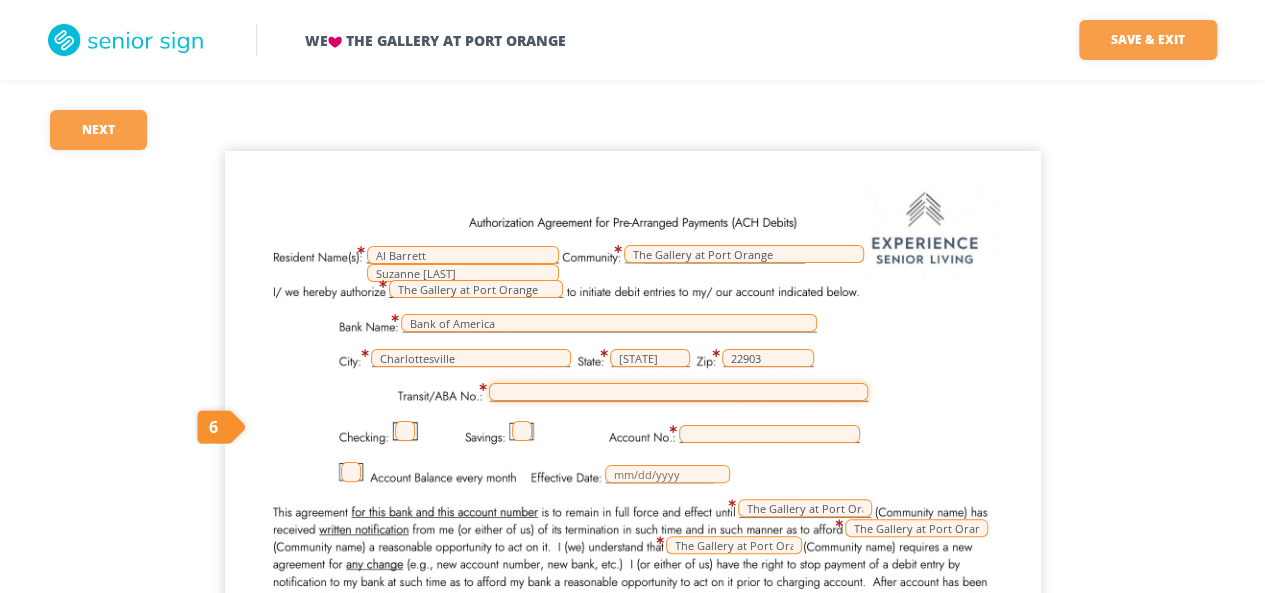 click at bounding box center (678, 392) 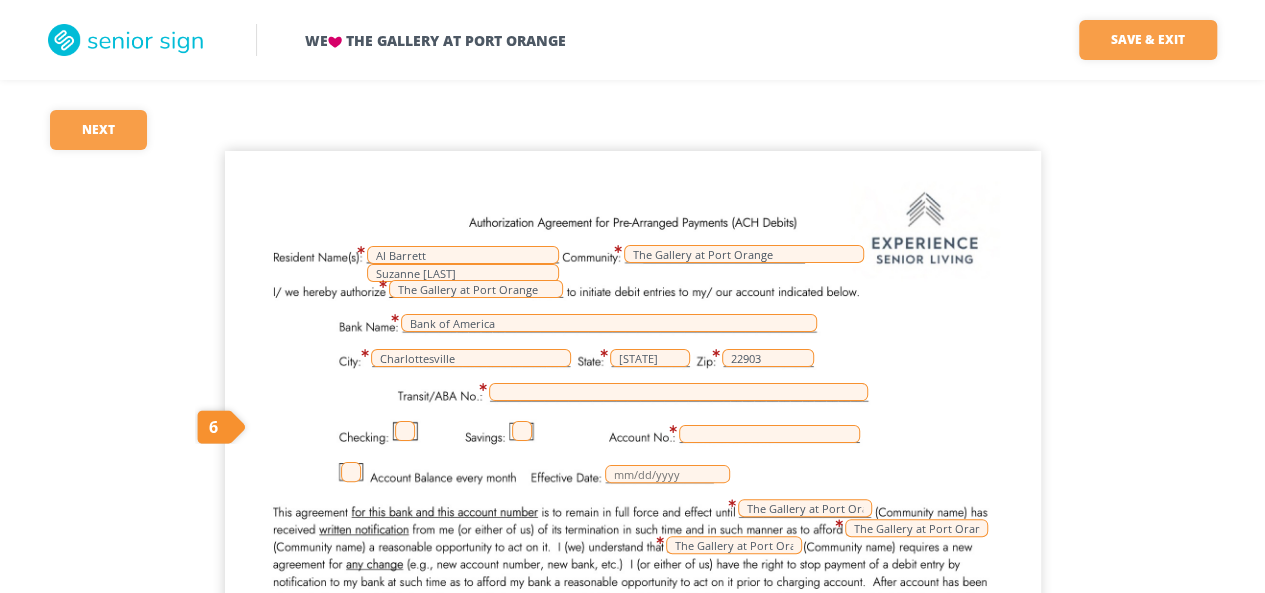 click at bounding box center (405, 431) 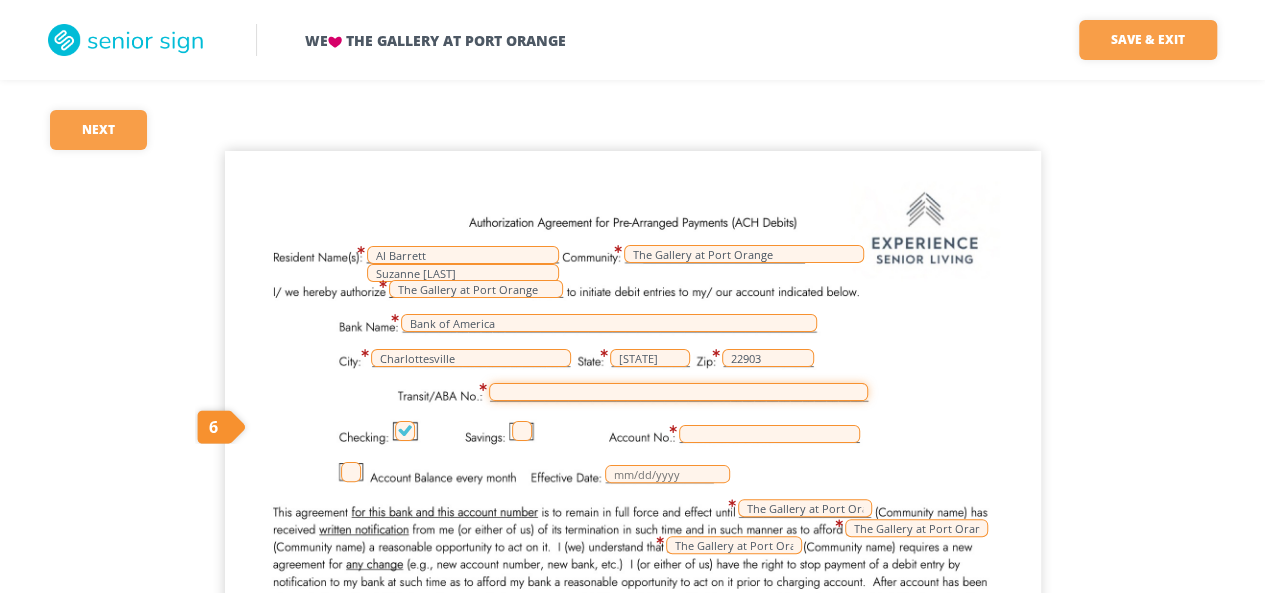 click at bounding box center (678, 392) 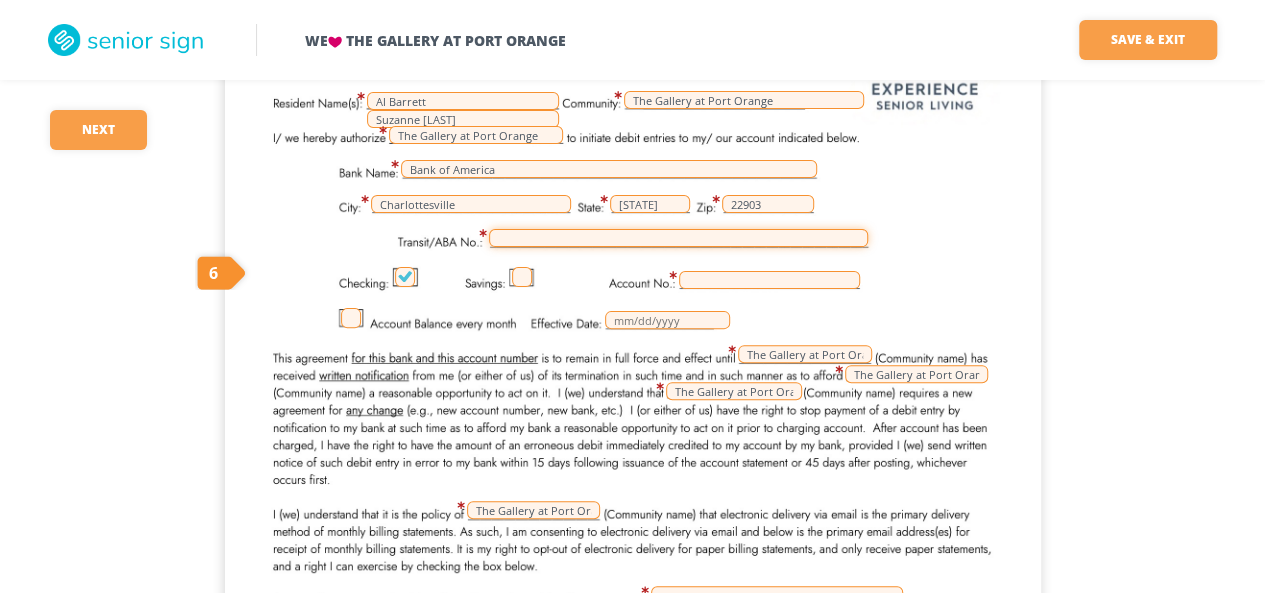 scroll, scrollTop: 160, scrollLeft: 0, axis: vertical 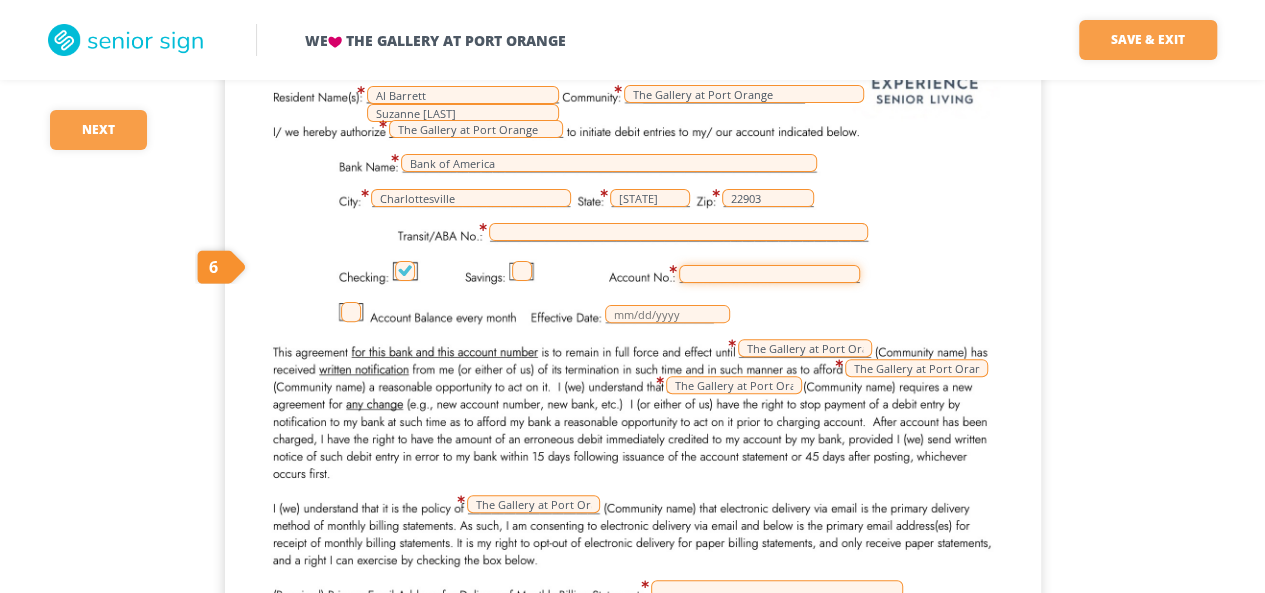 click at bounding box center (769, 274) 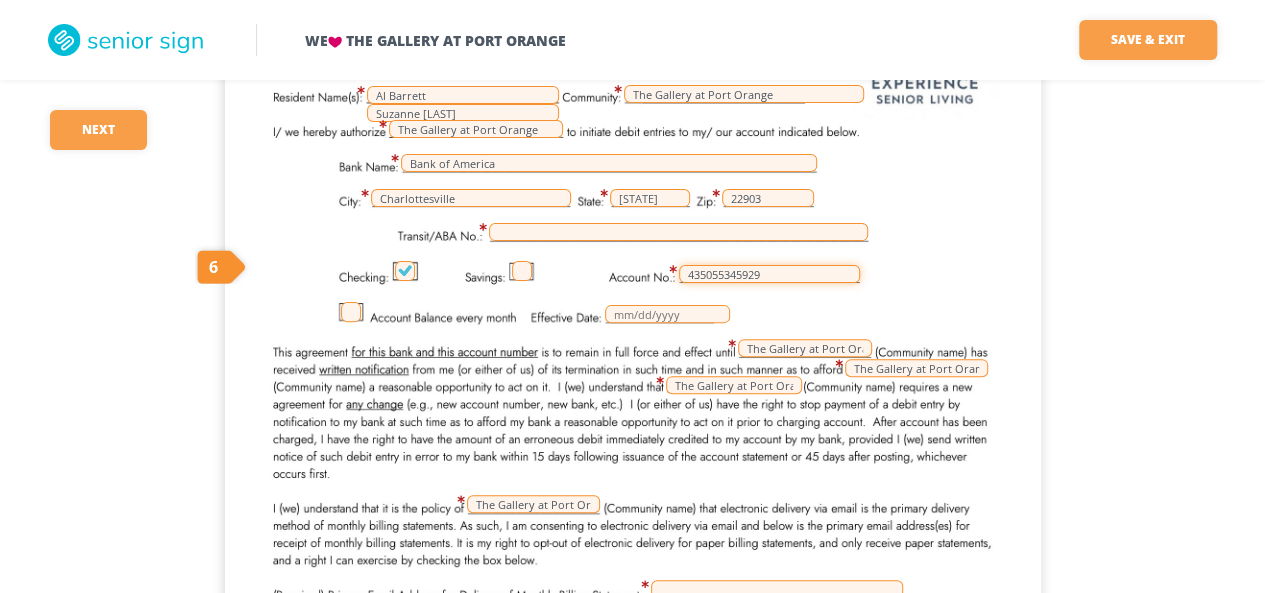 type on "435055345929" 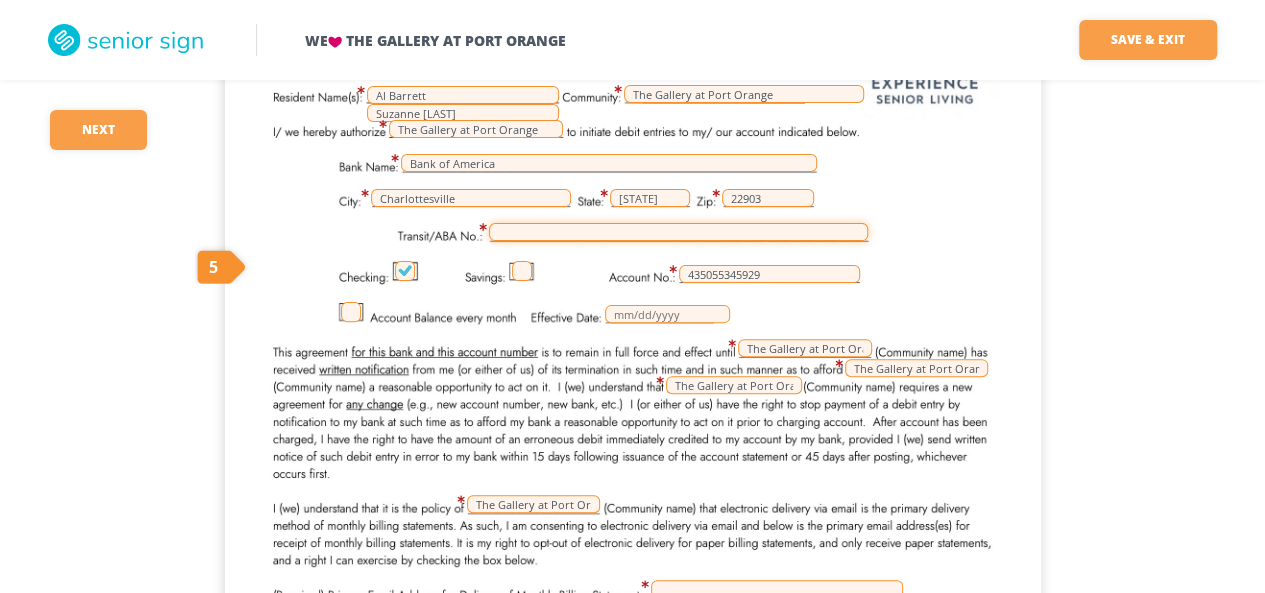 click at bounding box center [678, 232] 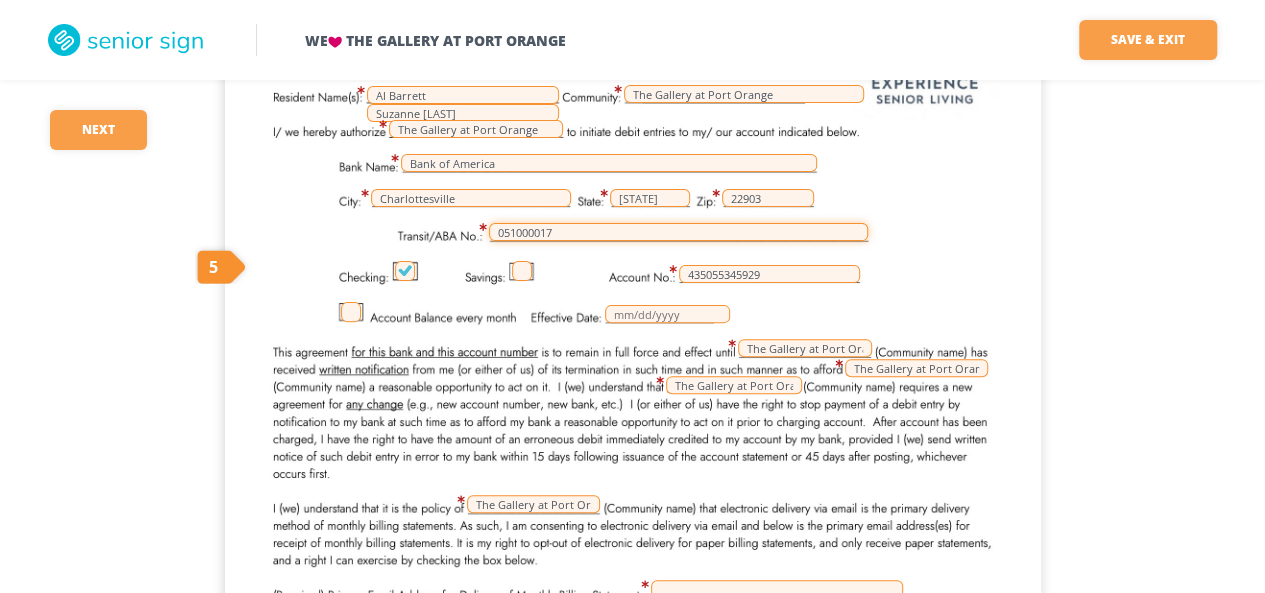 type on "051000017" 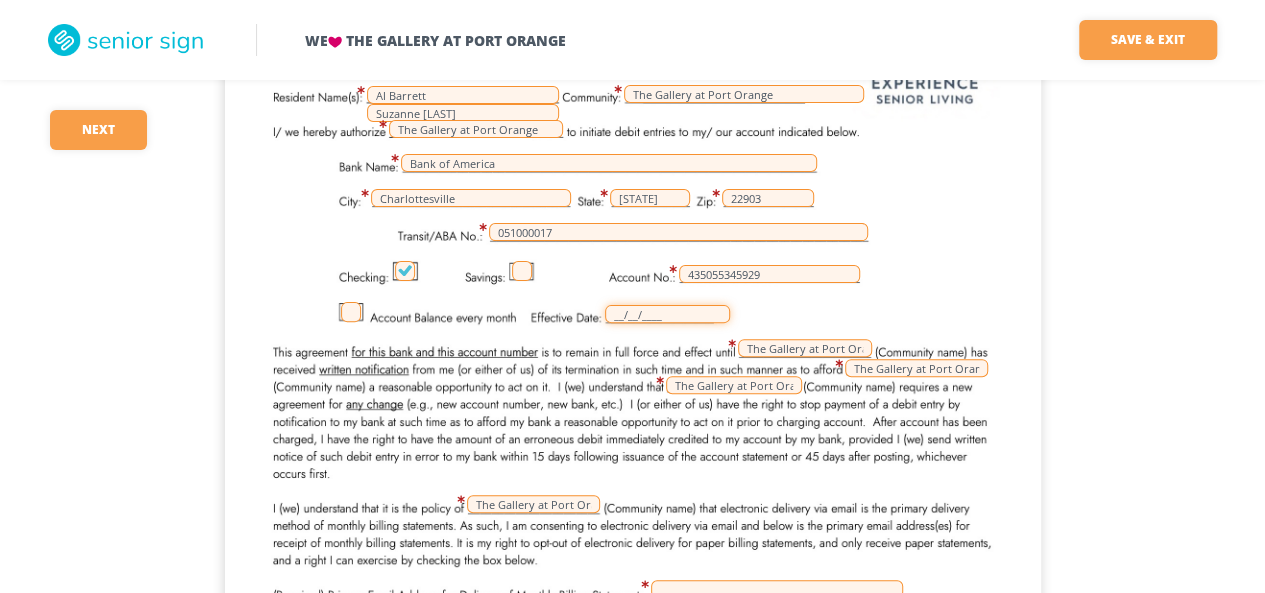 click on "__/__/____" at bounding box center (667, 314) 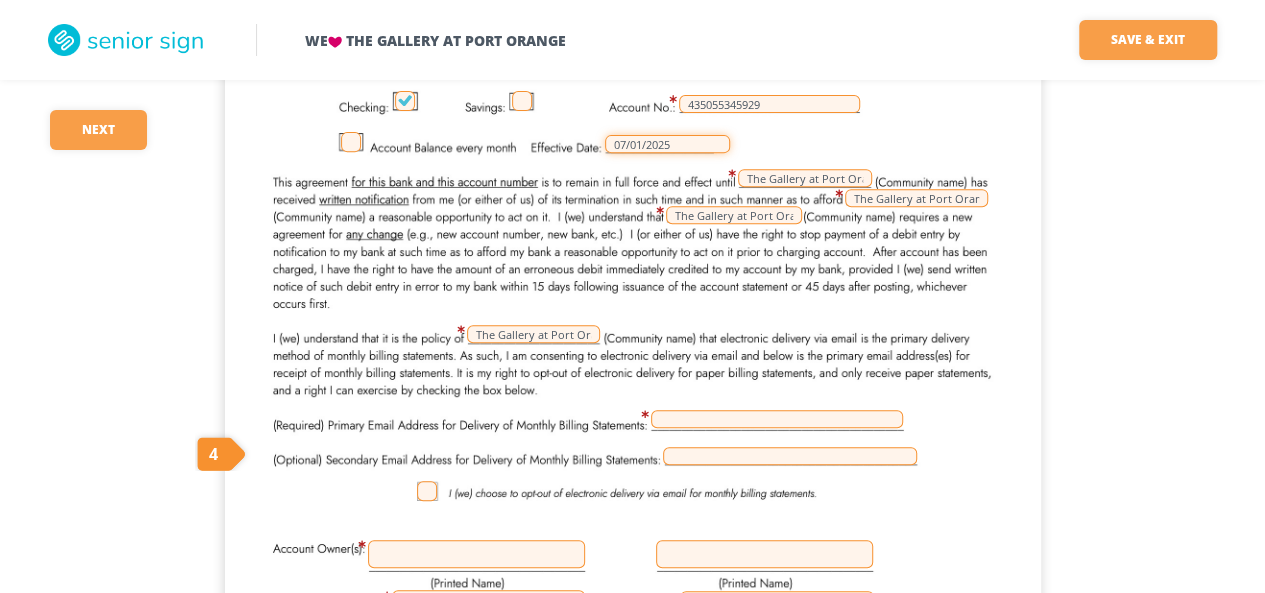 scroll, scrollTop: 360, scrollLeft: 0, axis: vertical 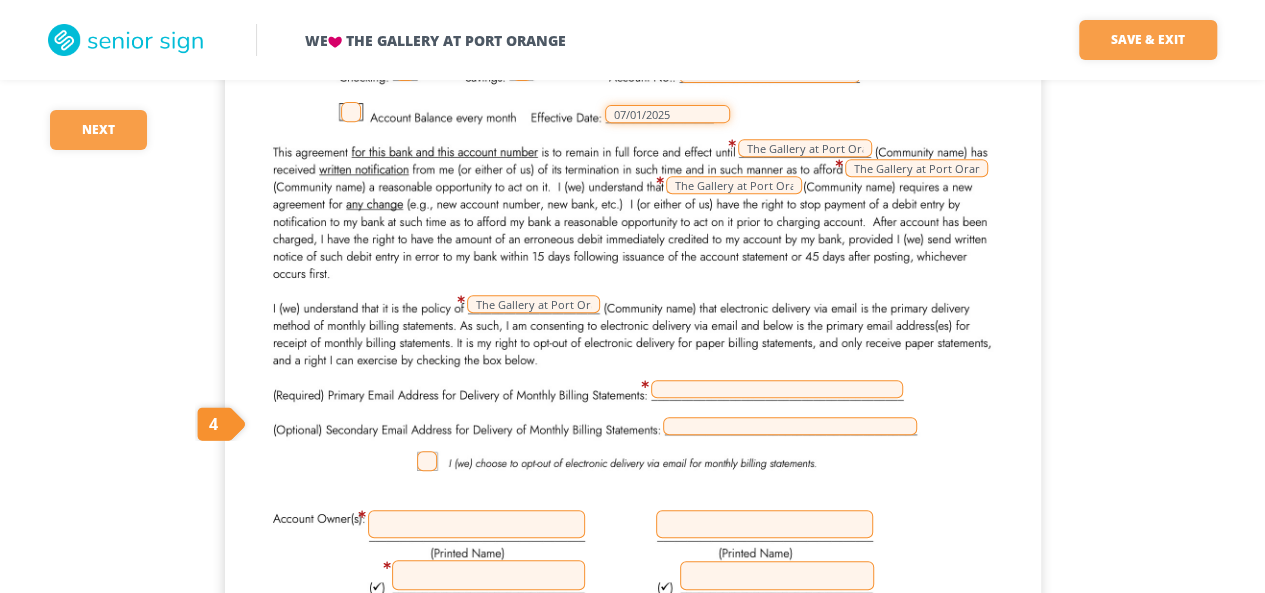 type on "07/01/2025" 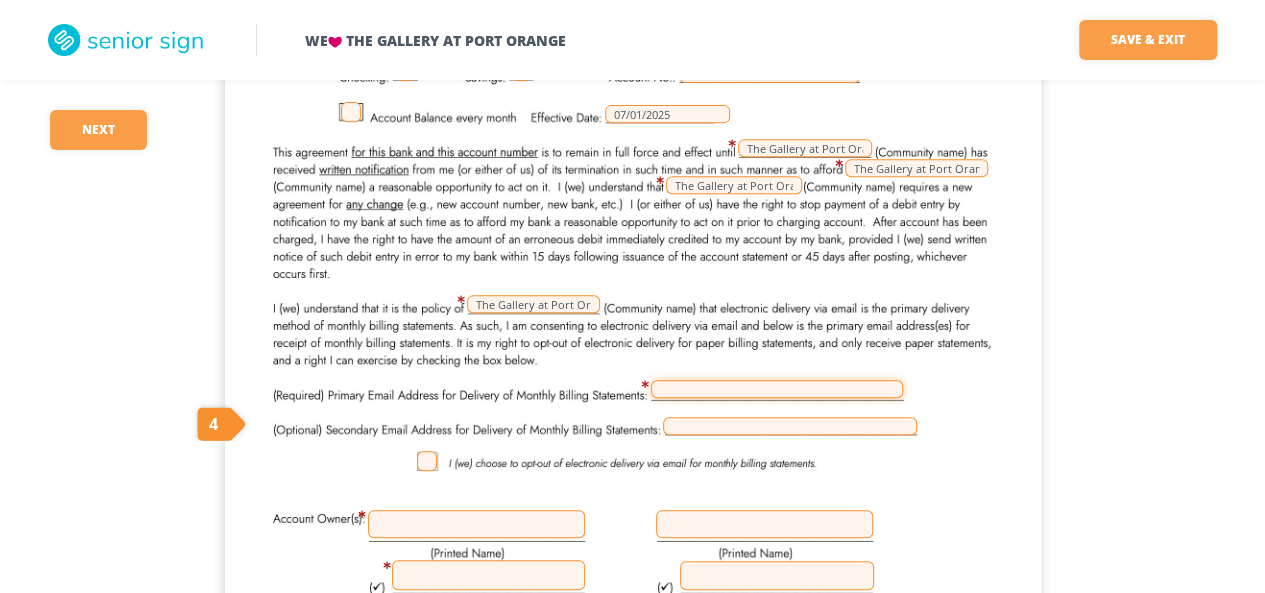 click at bounding box center (777, 389) 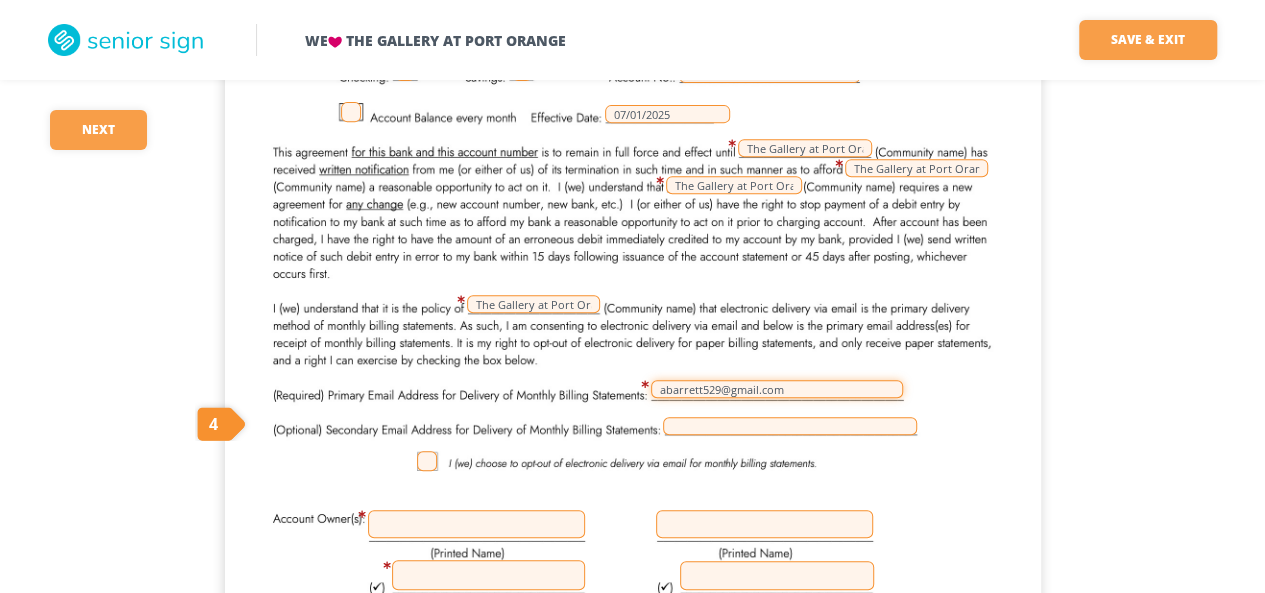 type on "abarrett529@gmail.com" 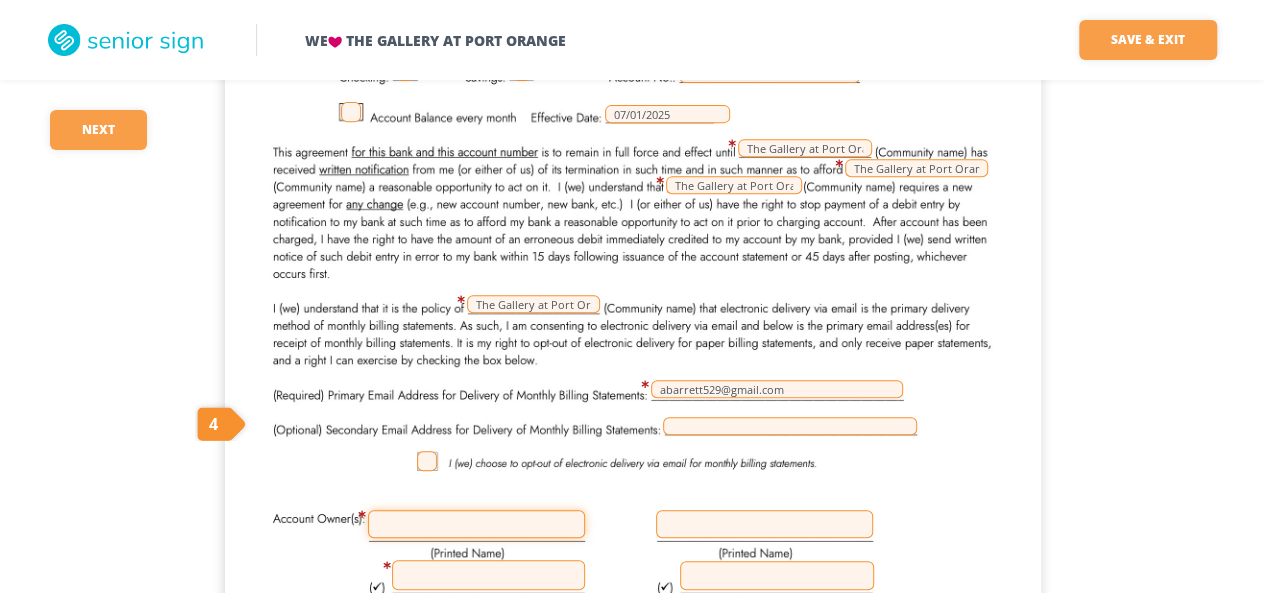 click at bounding box center [476, 524] 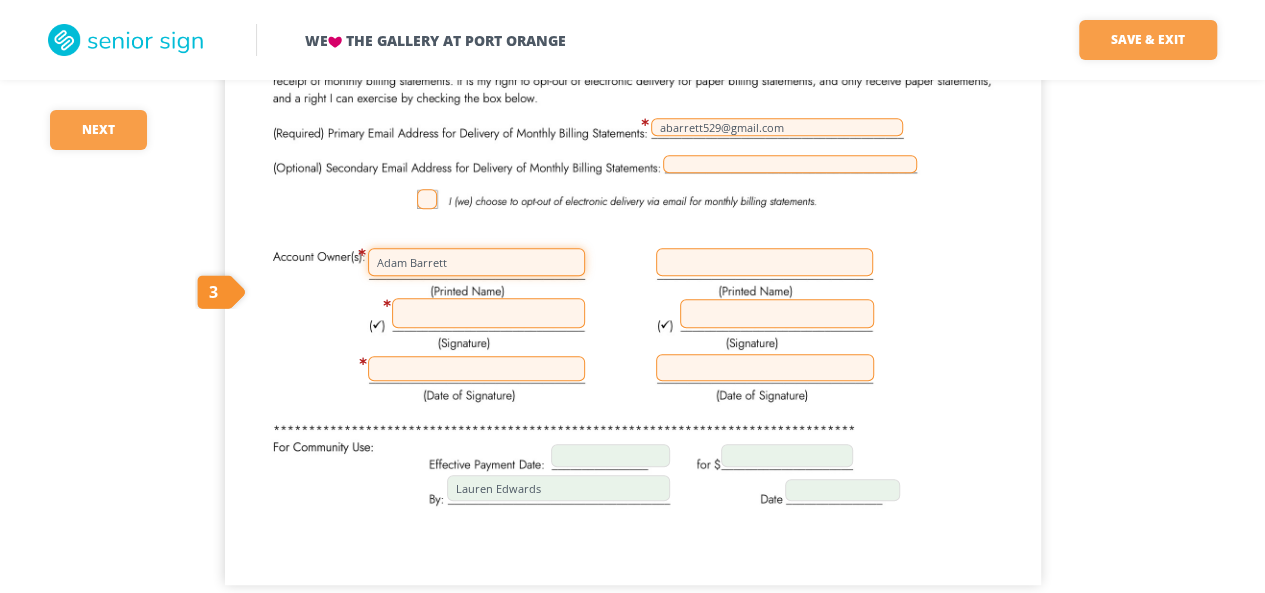scroll, scrollTop: 640, scrollLeft: 0, axis: vertical 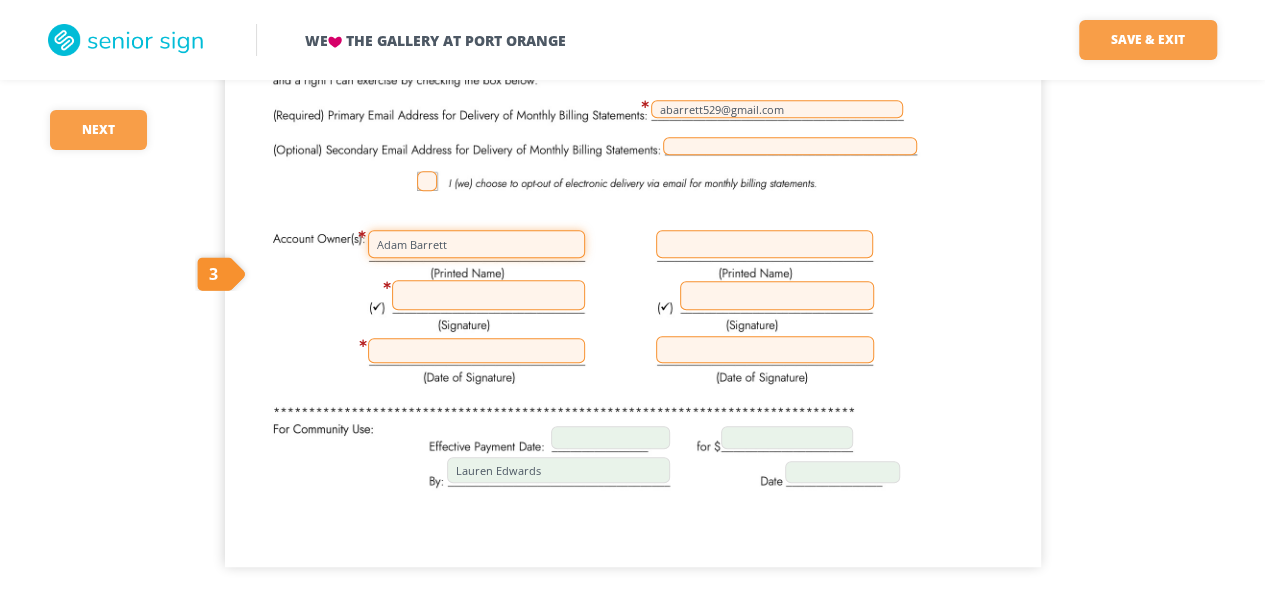 type on "Adam Barrett" 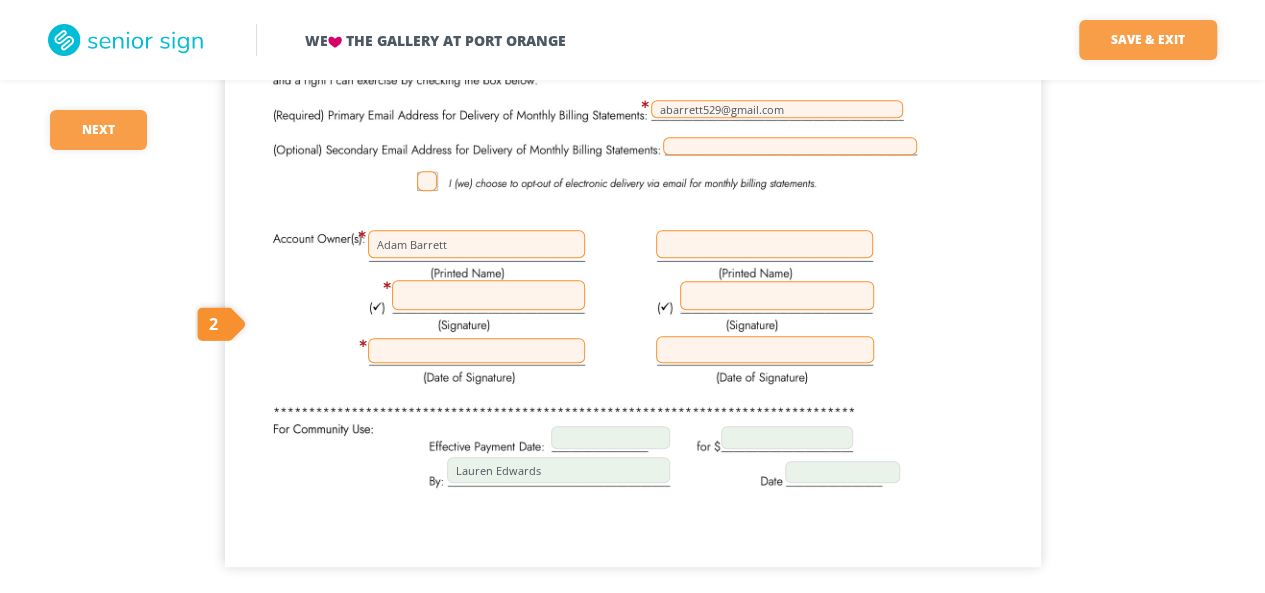 click at bounding box center (488, 295) 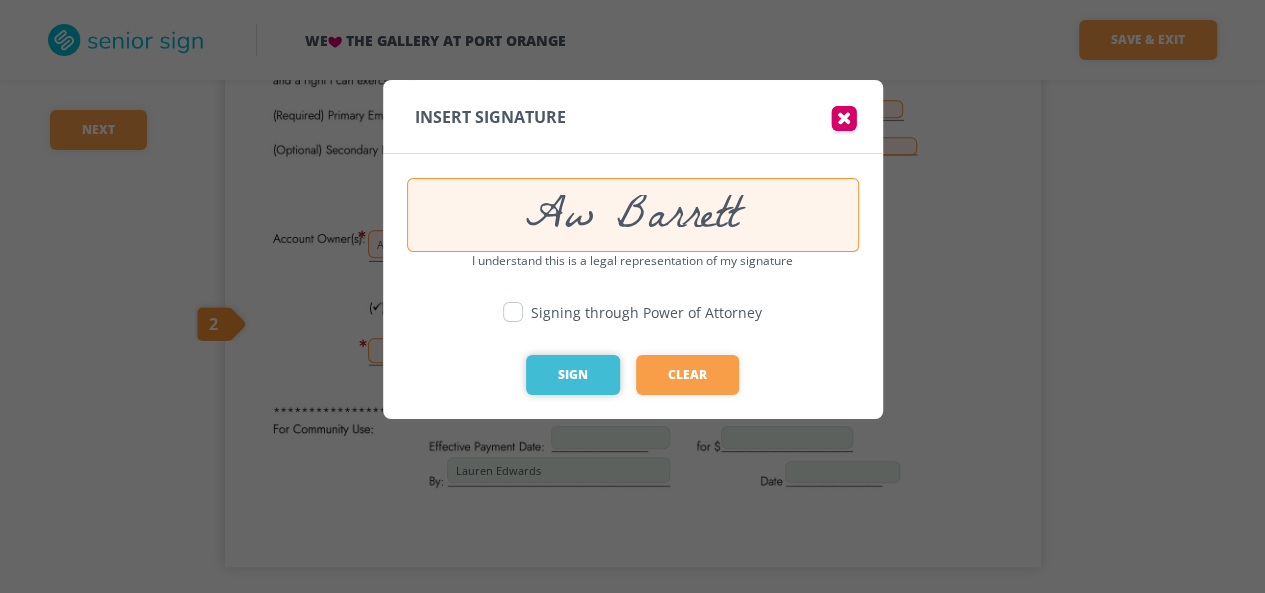 click on "Sign" at bounding box center (573, 375) 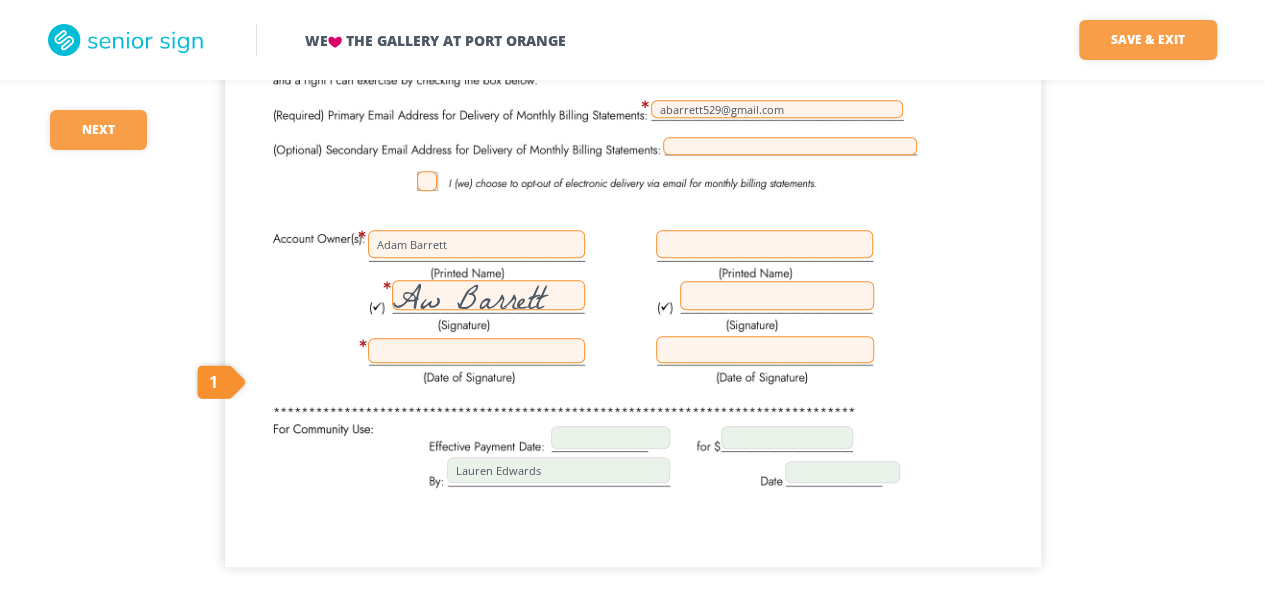 click at bounding box center (476, 350) 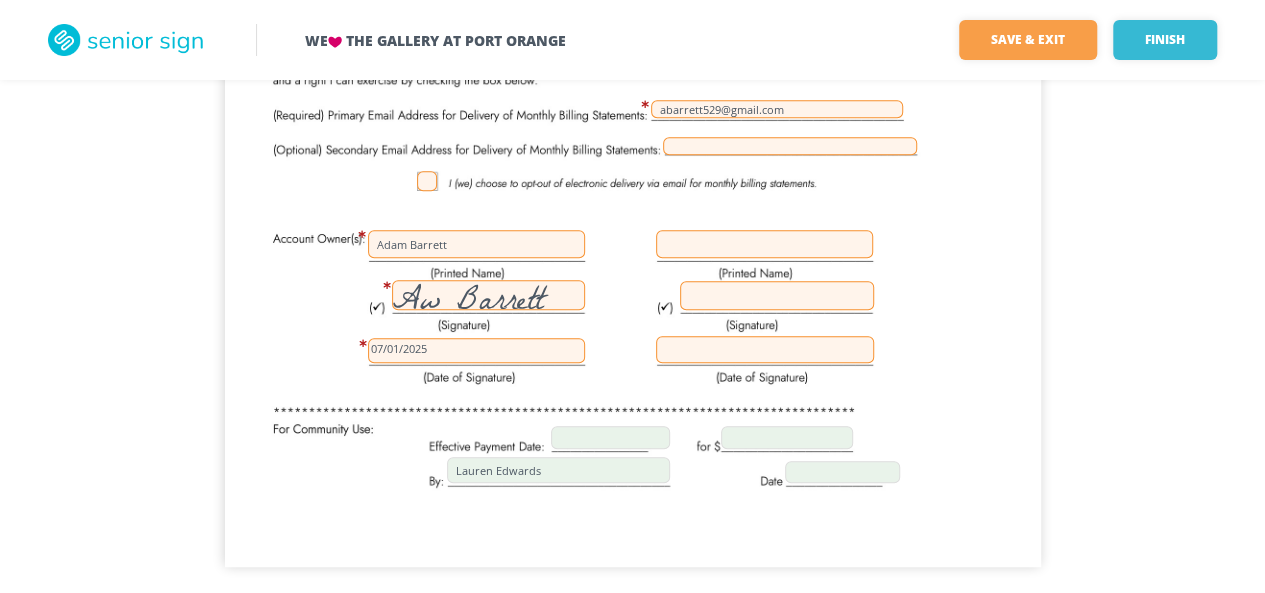 scroll, scrollTop: 669, scrollLeft: 0, axis: vertical 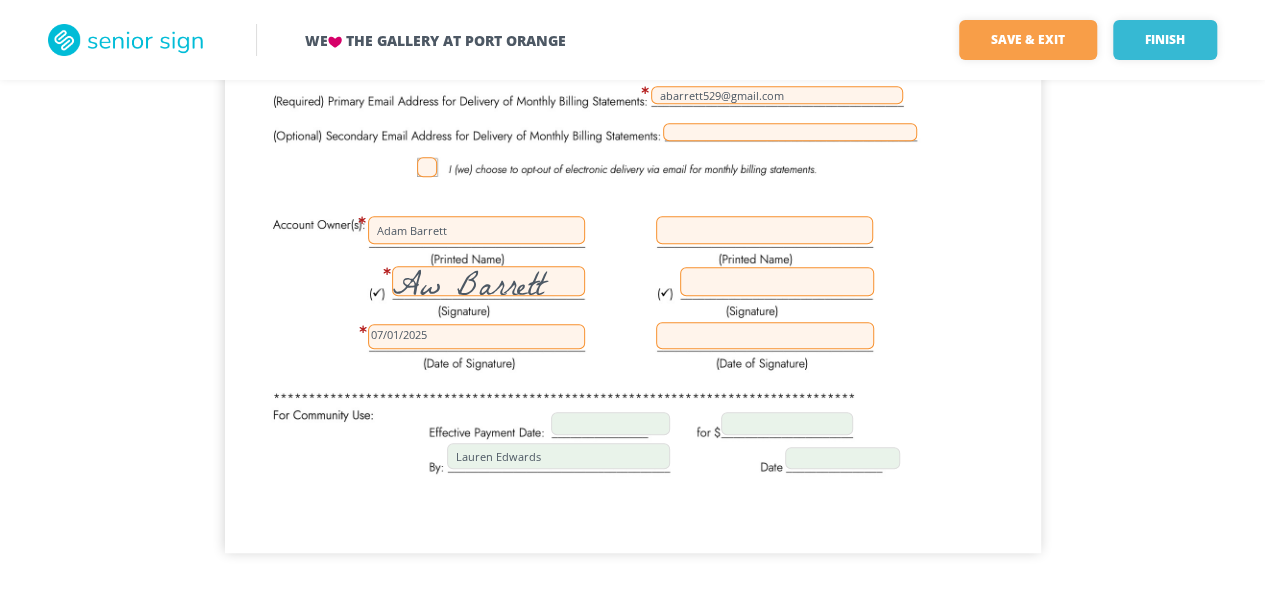 click on "We The Gallery at Port Orange Save & exit Finish Save & exit FILLED 20 / 27 Finish The Gallery at Port Orange Al Barrett Suzanne Barrett The Gallery at Port Orange Bank of America Charlottesville VA 22903 051000017 435055345929 07/01/2025 The Gallery at Port Orange The Gallery at Port Orange The Gallery at Port Orange The Gallery at Port Orange abarrett529@gmail.com Adam Barrett Aw Barrett 07/01/2025 Lauren Edwards" at bounding box center (632, -31) 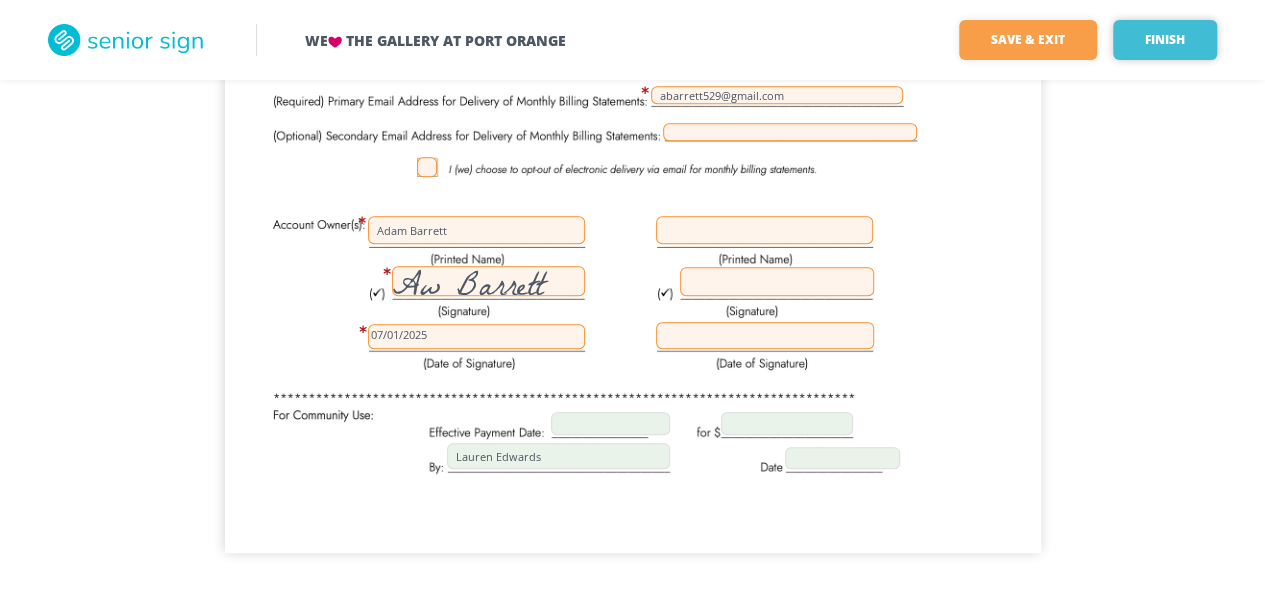 click on "Finish" at bounding box center [1165, 40] 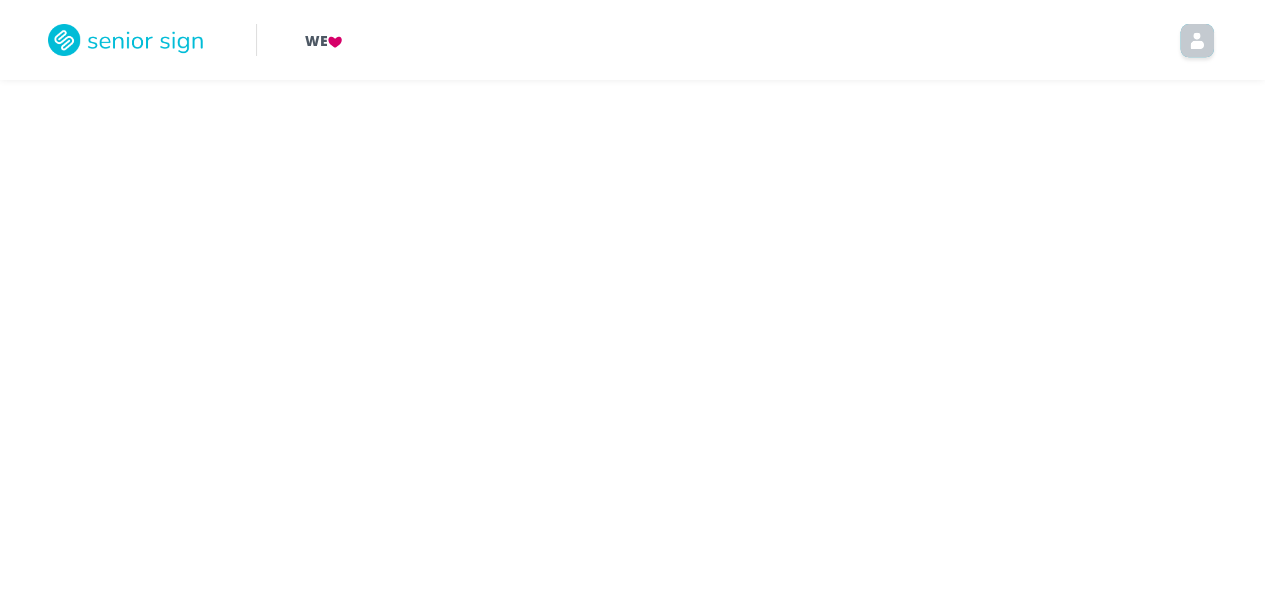 scroll, scrollTop: 0, scrollLeft: 0, axis: both 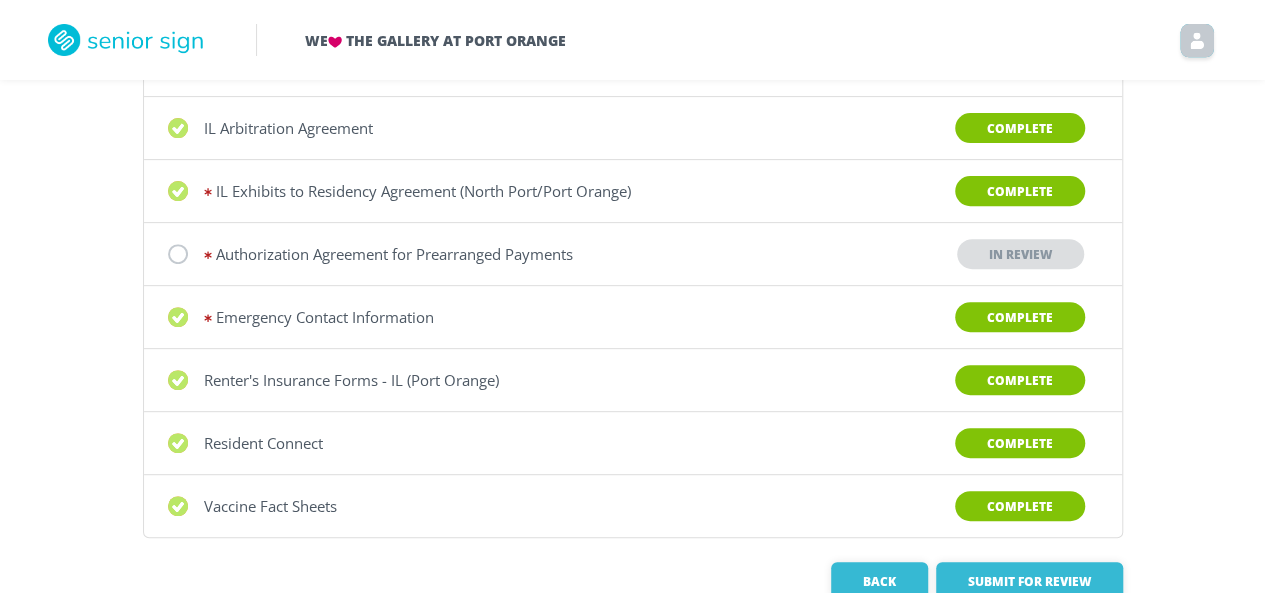 click at bounding box center (178, 65) 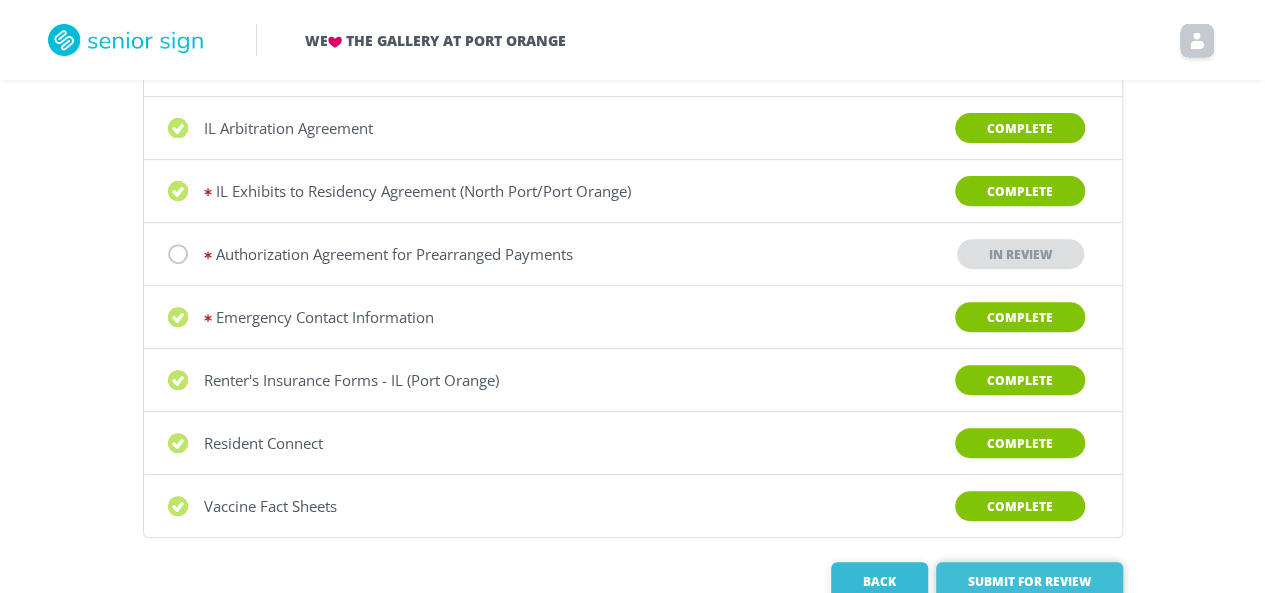 click on "Submit for Review" at bounding box center [1029, 582] 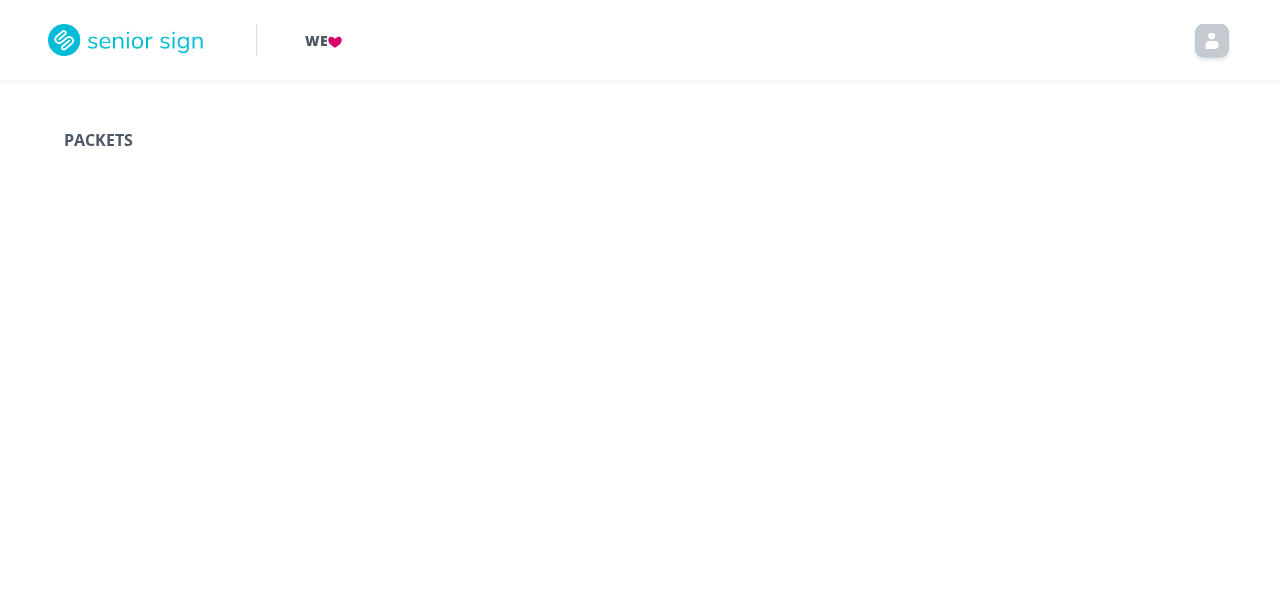 scroll, scrollTop: 0, scrollLeft: 0, axis: both 